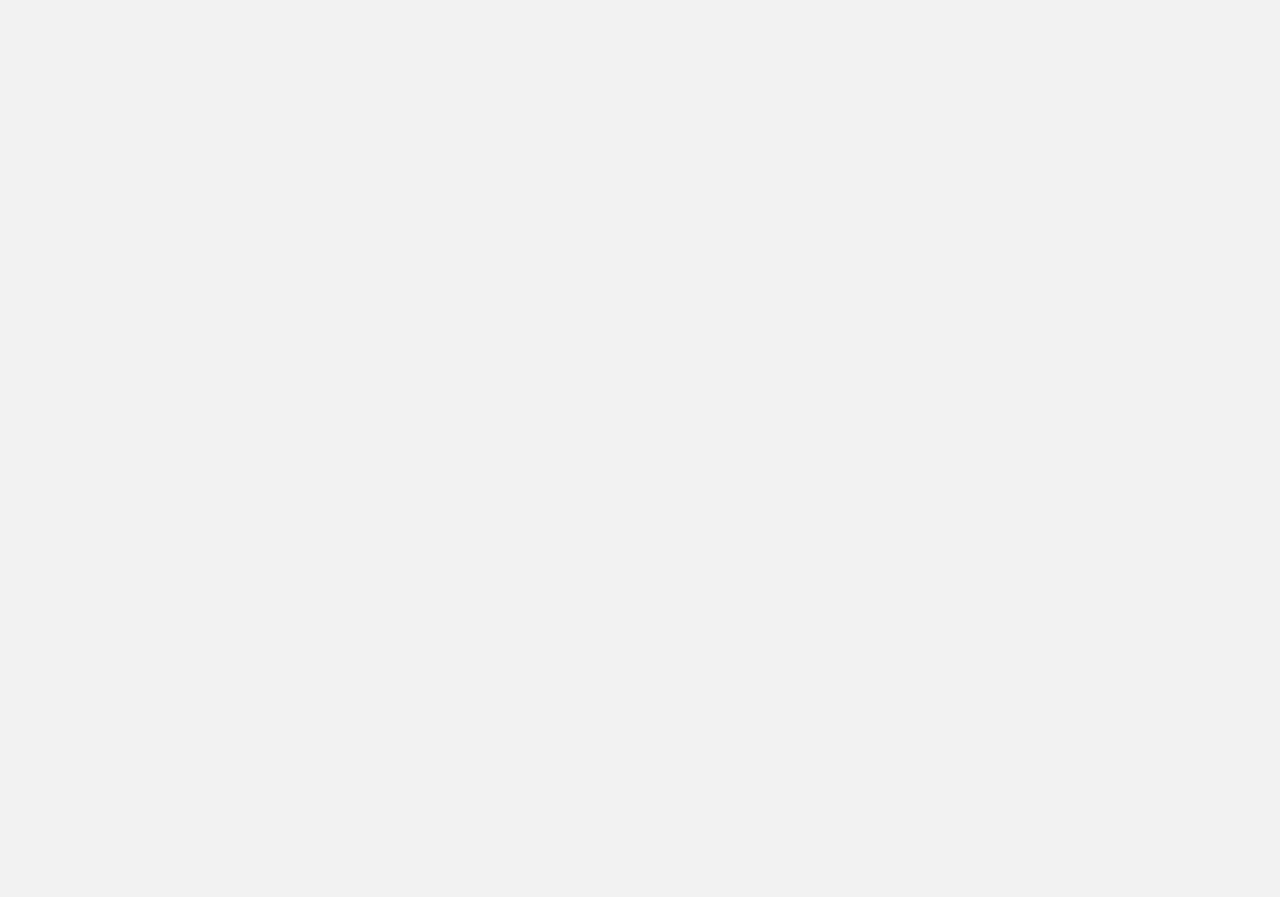 scroll, scrollTop: 0, scrollLeft: 0, axis: both 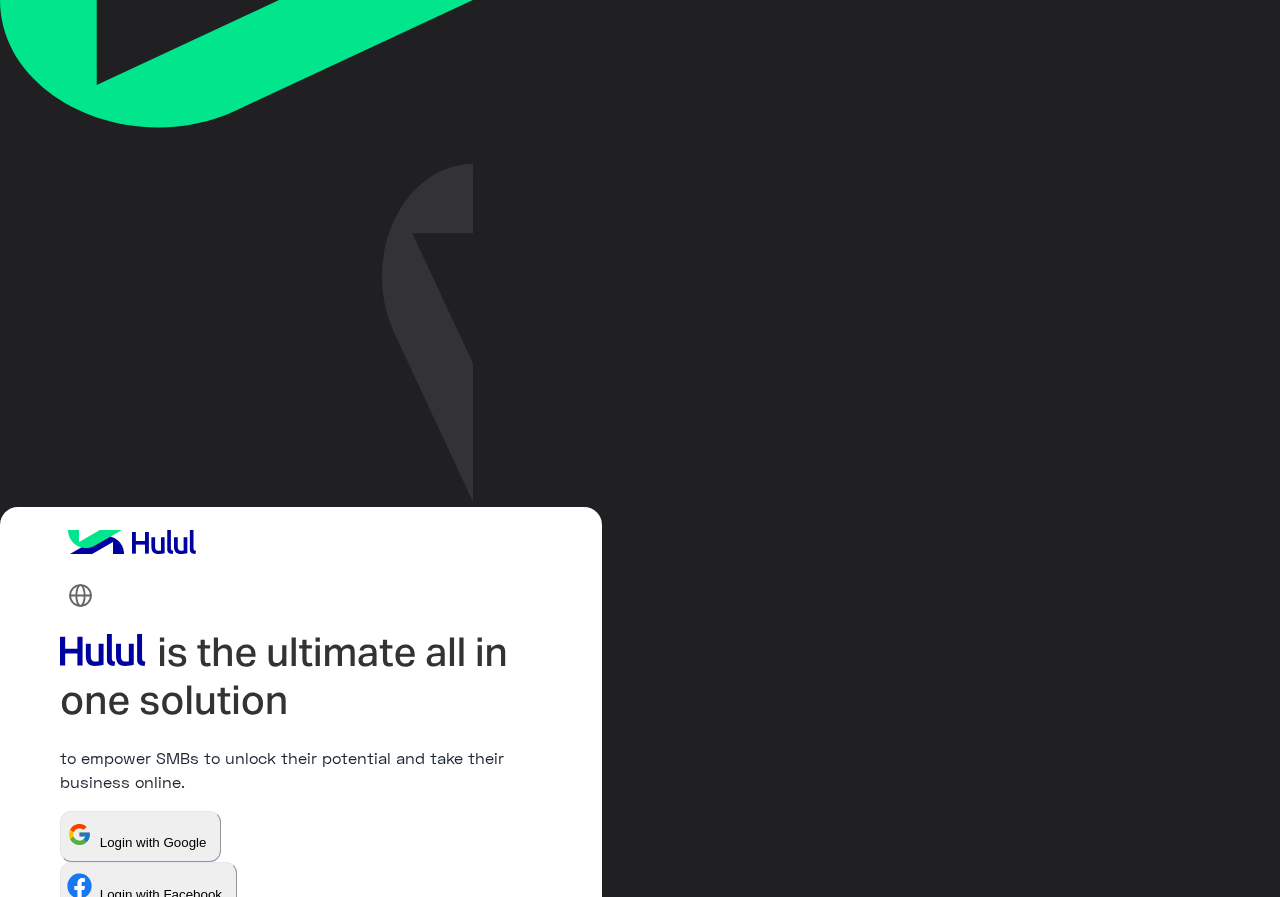 click at bounding box center [174, 1013] 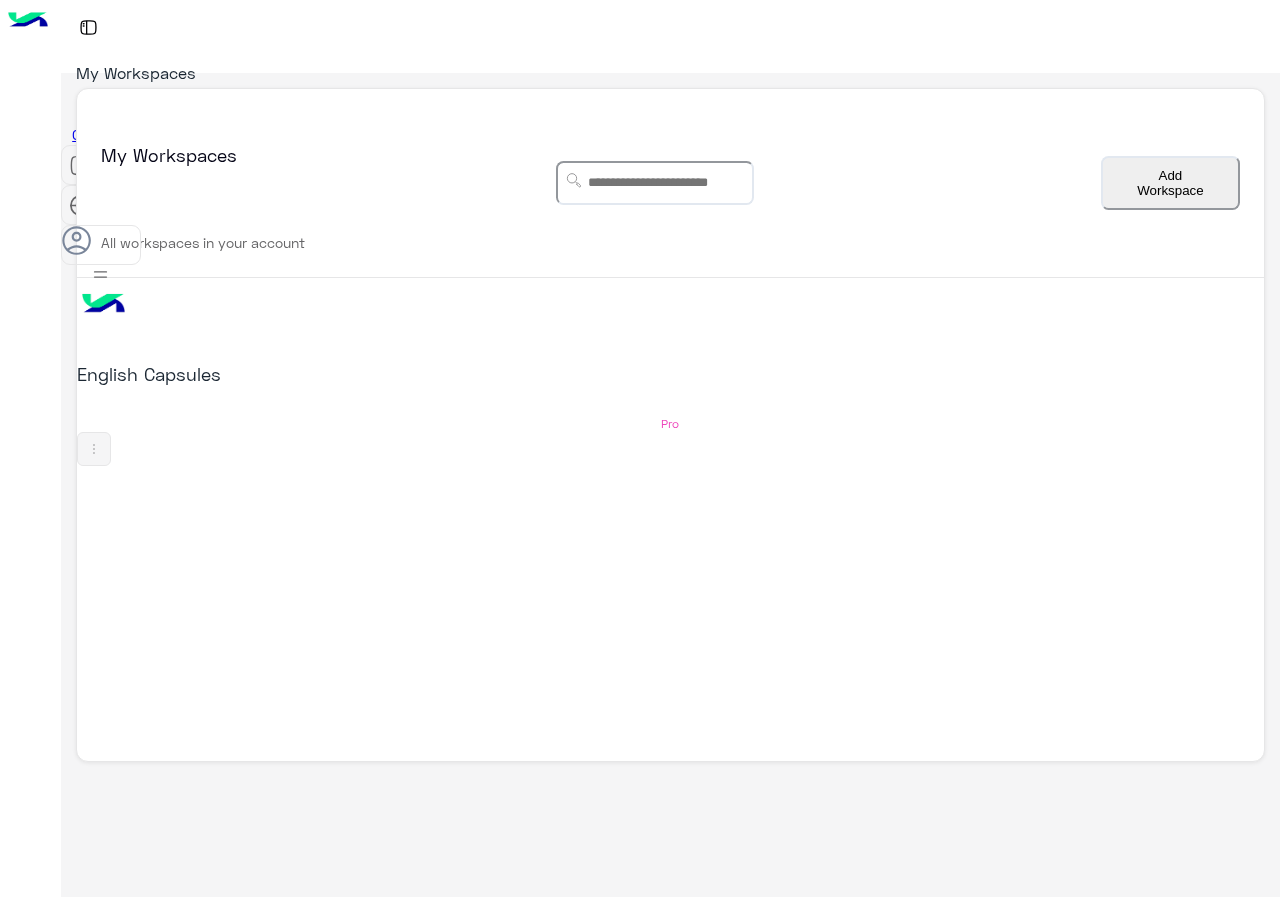 click on "[FIRST] Pro" at bounding box center [670, 372] 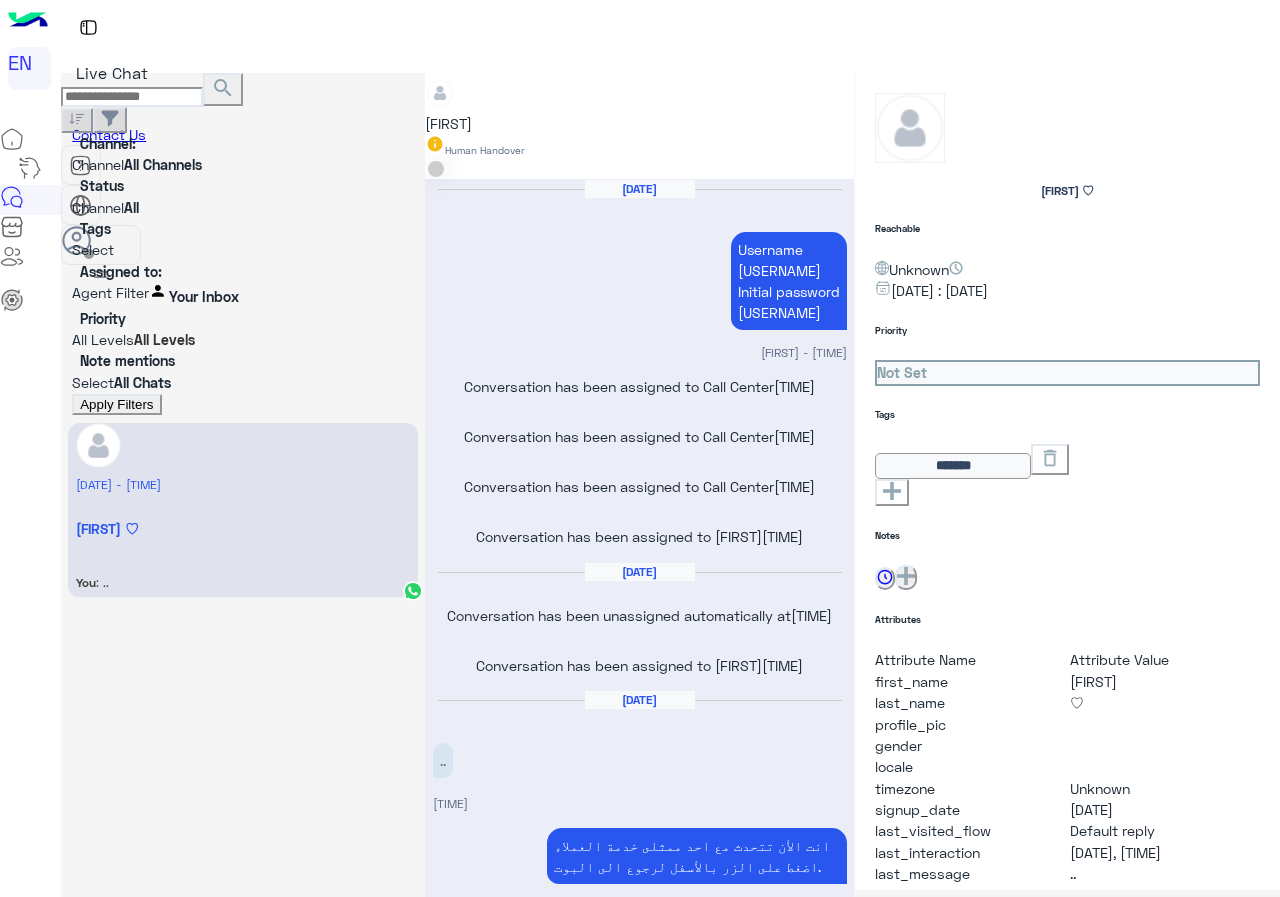 scroll, scrollTop: 748, scrollLeft: 0, axis: vertical 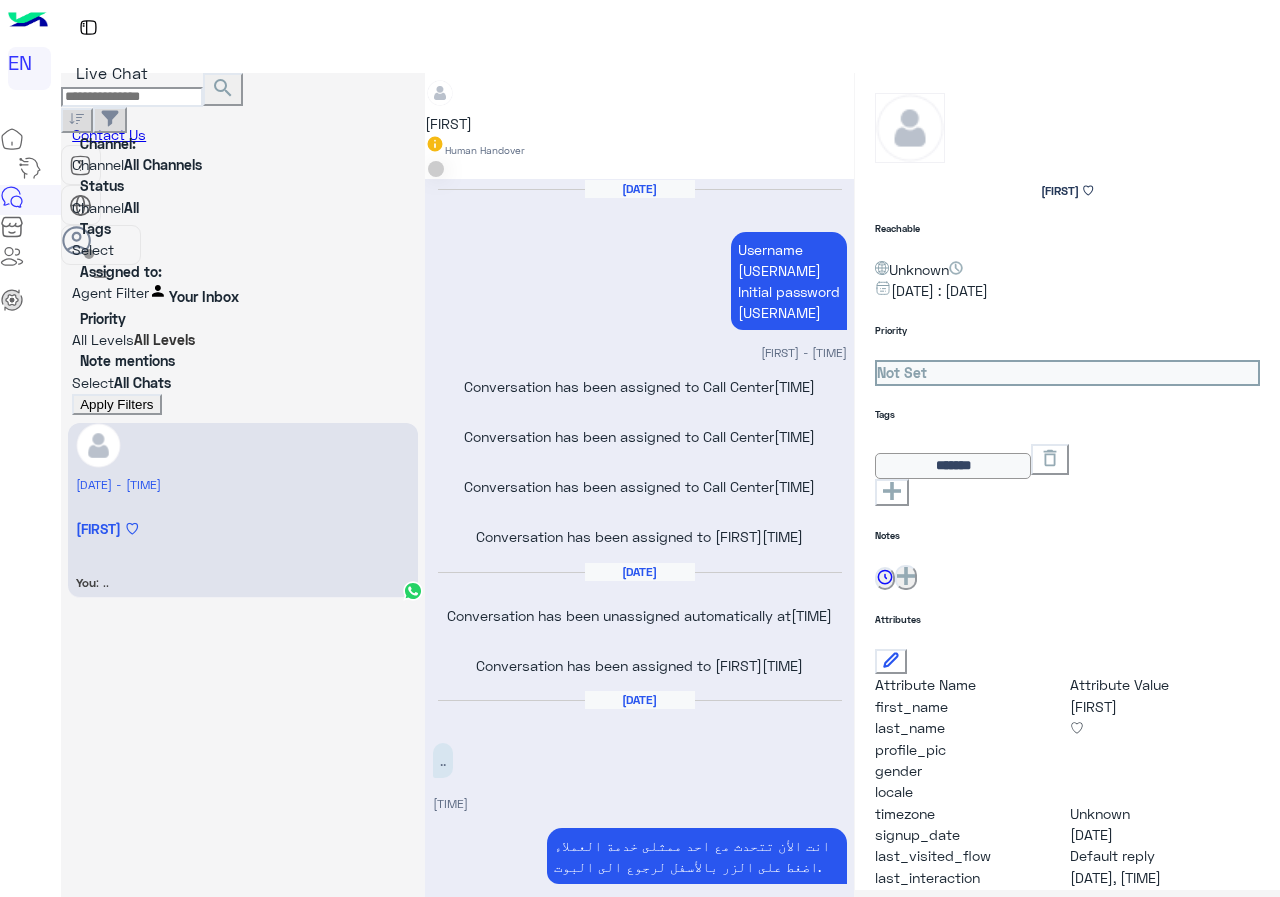 paste on "**********" 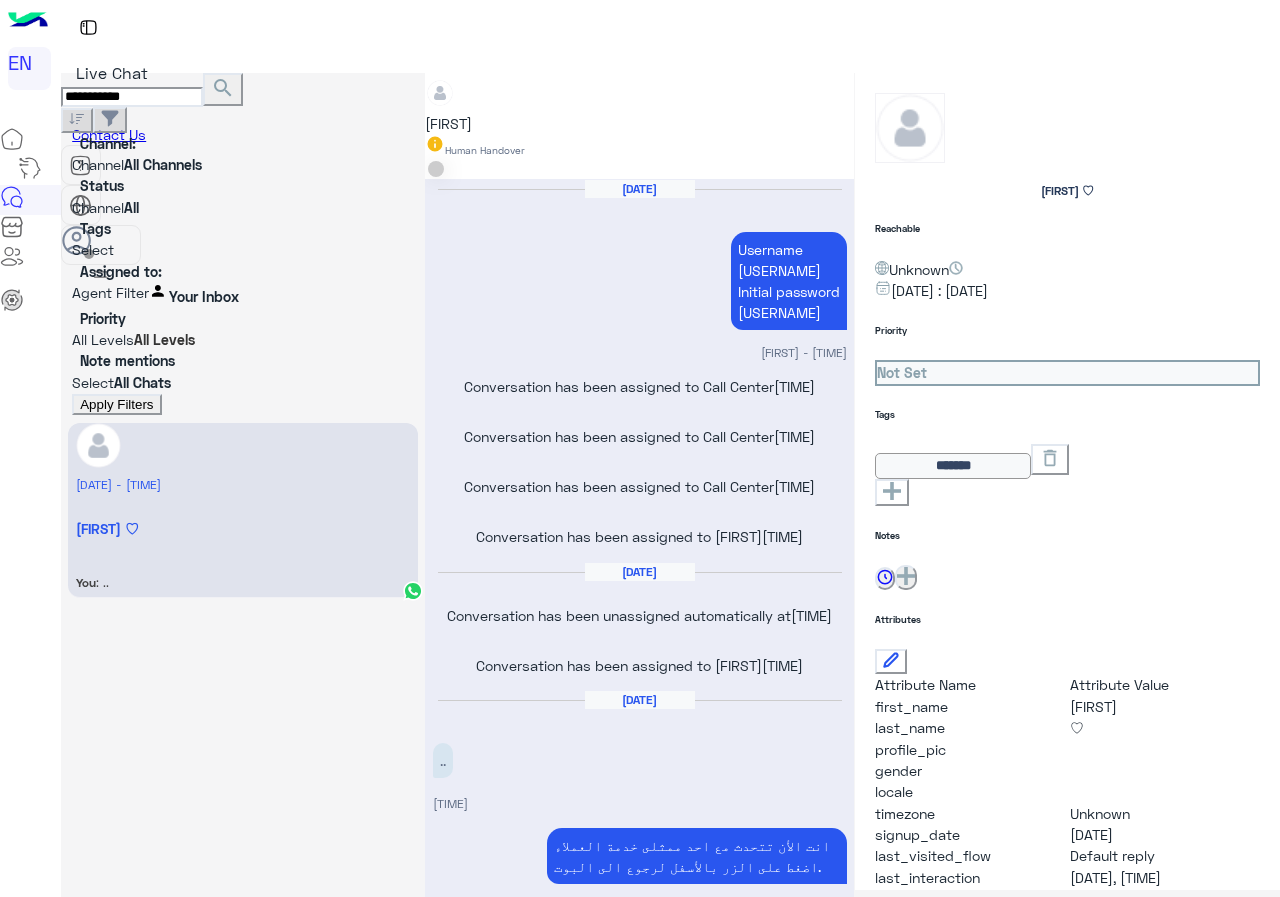 click on "search" at bounding box center [223, 88] 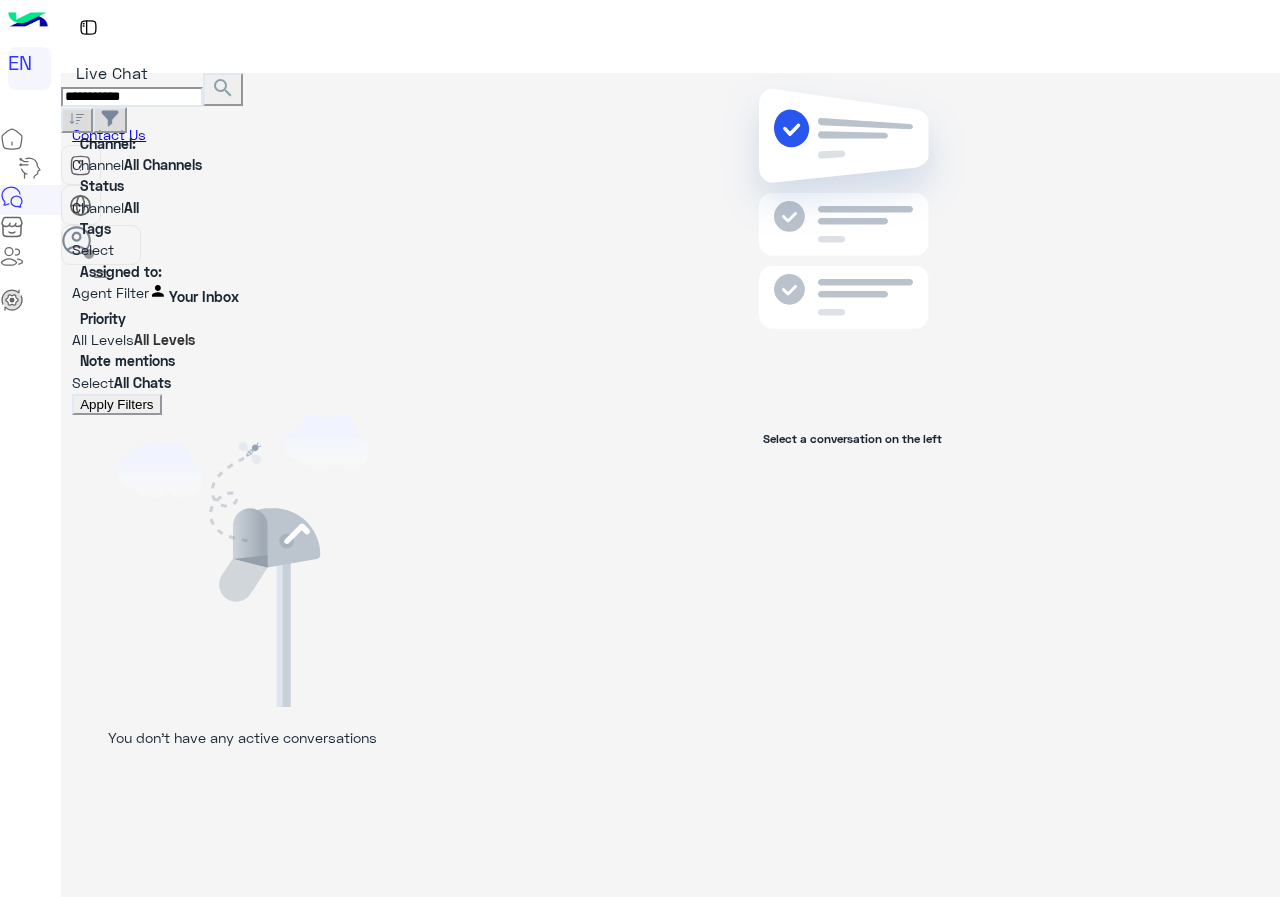 click at bounding box center [243, 164] 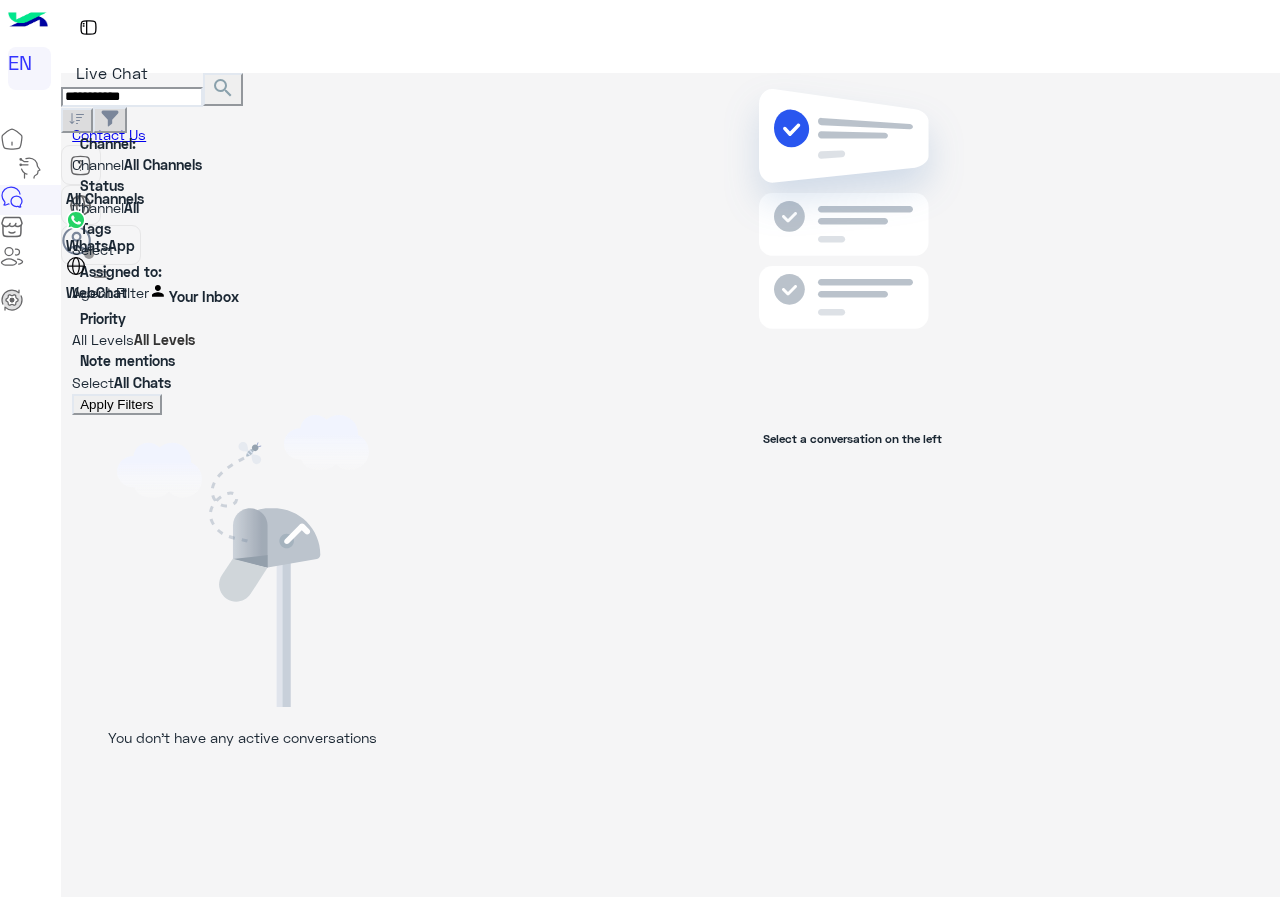 click on "WhatsApp" at bounding box center (138, 233) 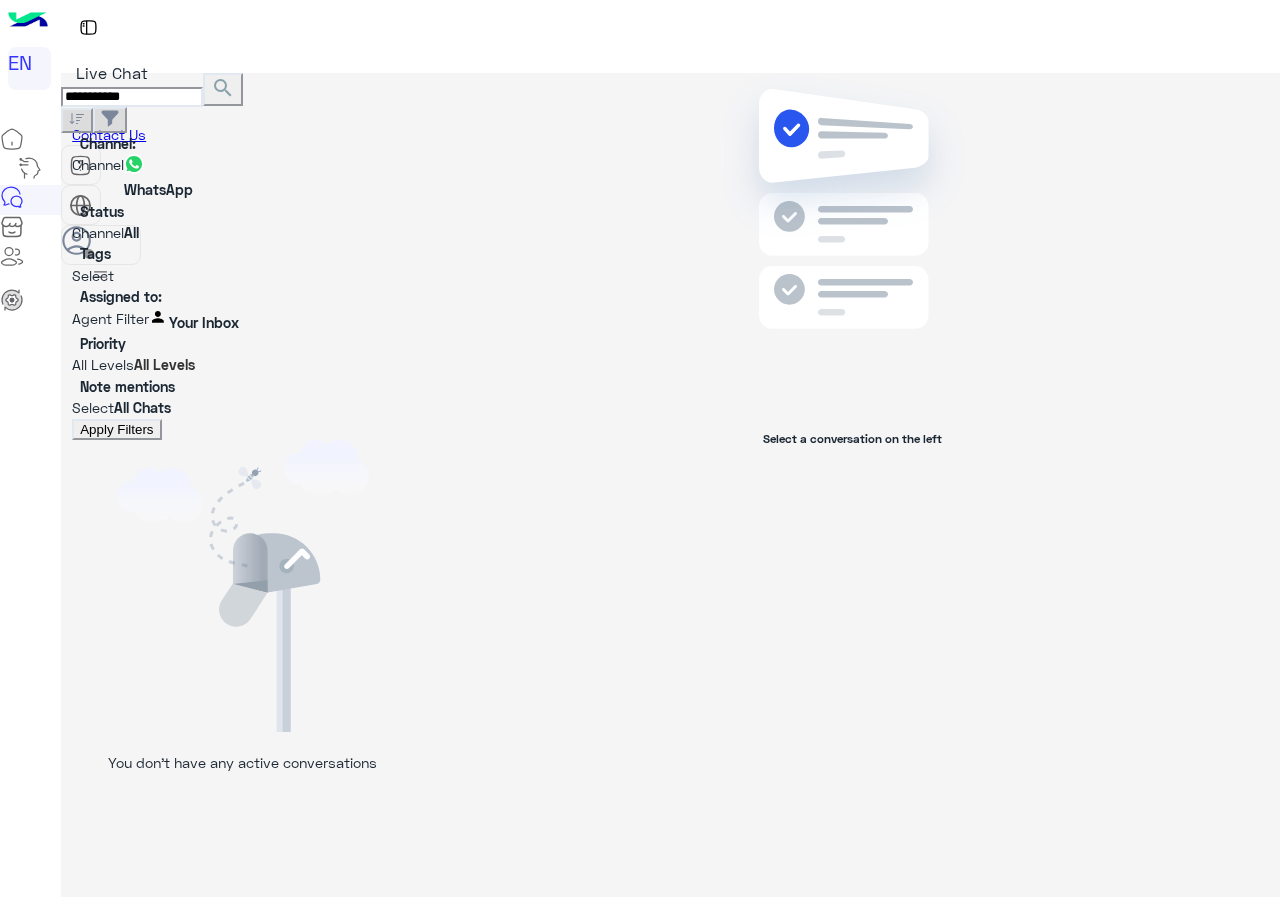 click on "Apply Filters" at bounding box center [116, 429] 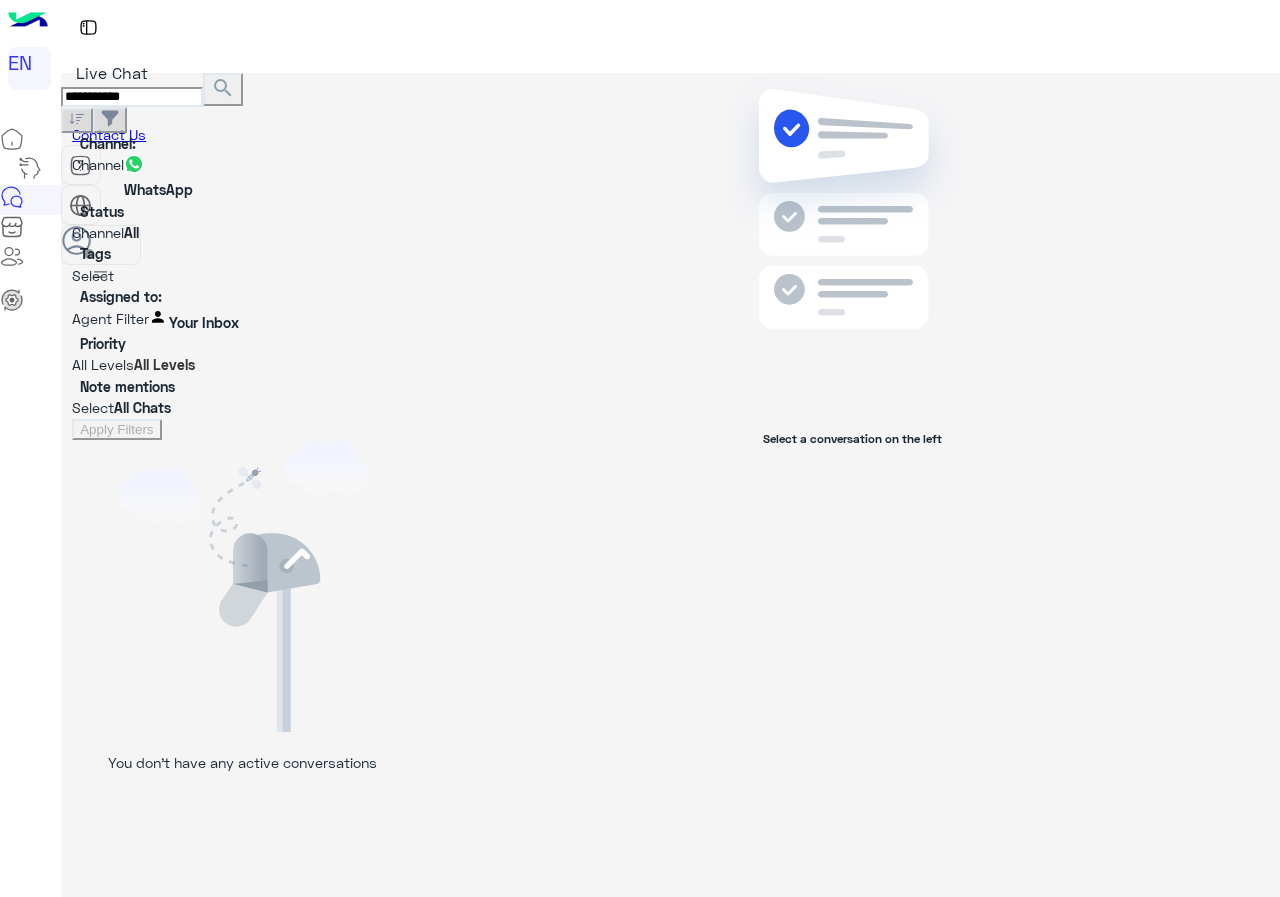 click at bounding box center [414, 320] 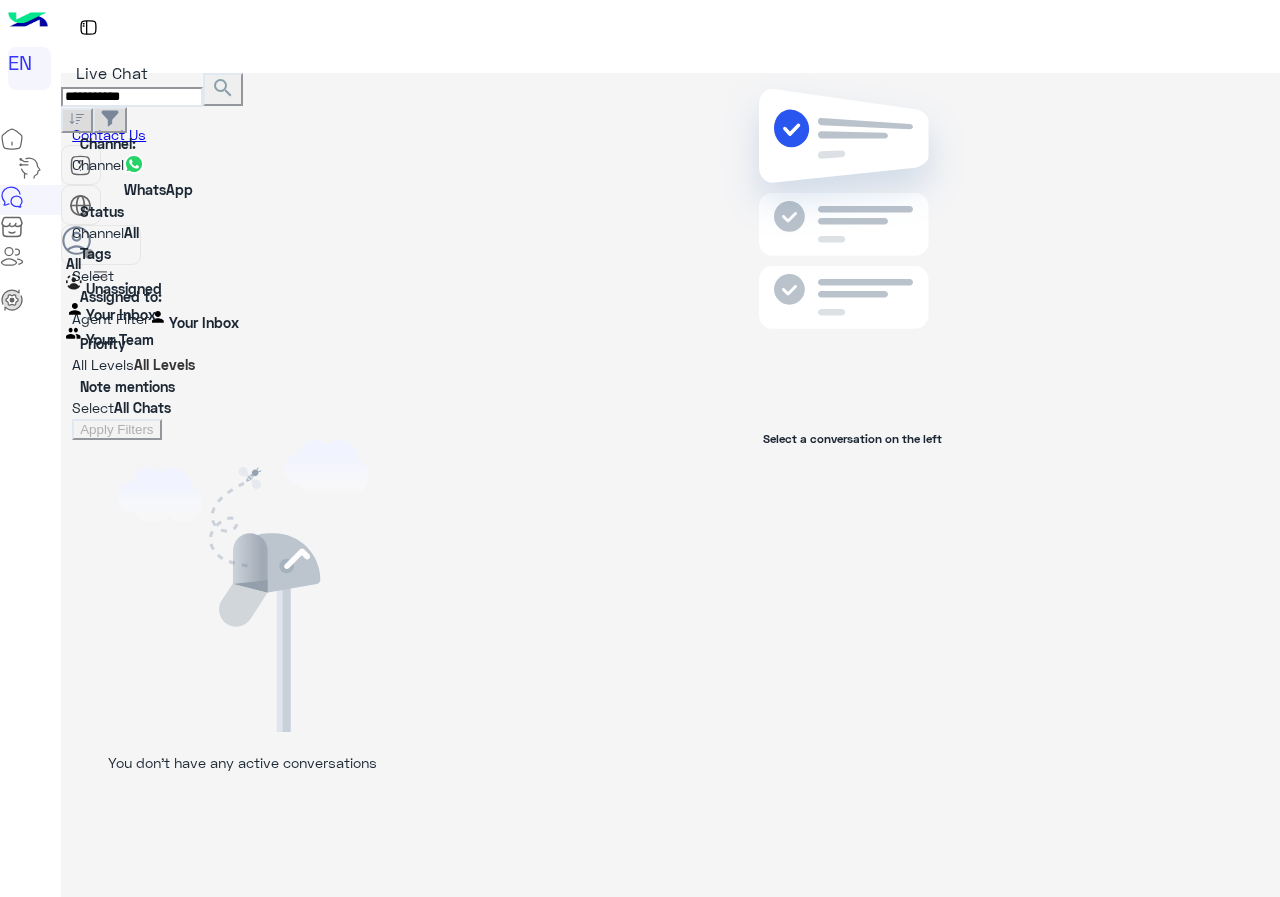 click on "Unassigned" at bounding box center [124, 288] 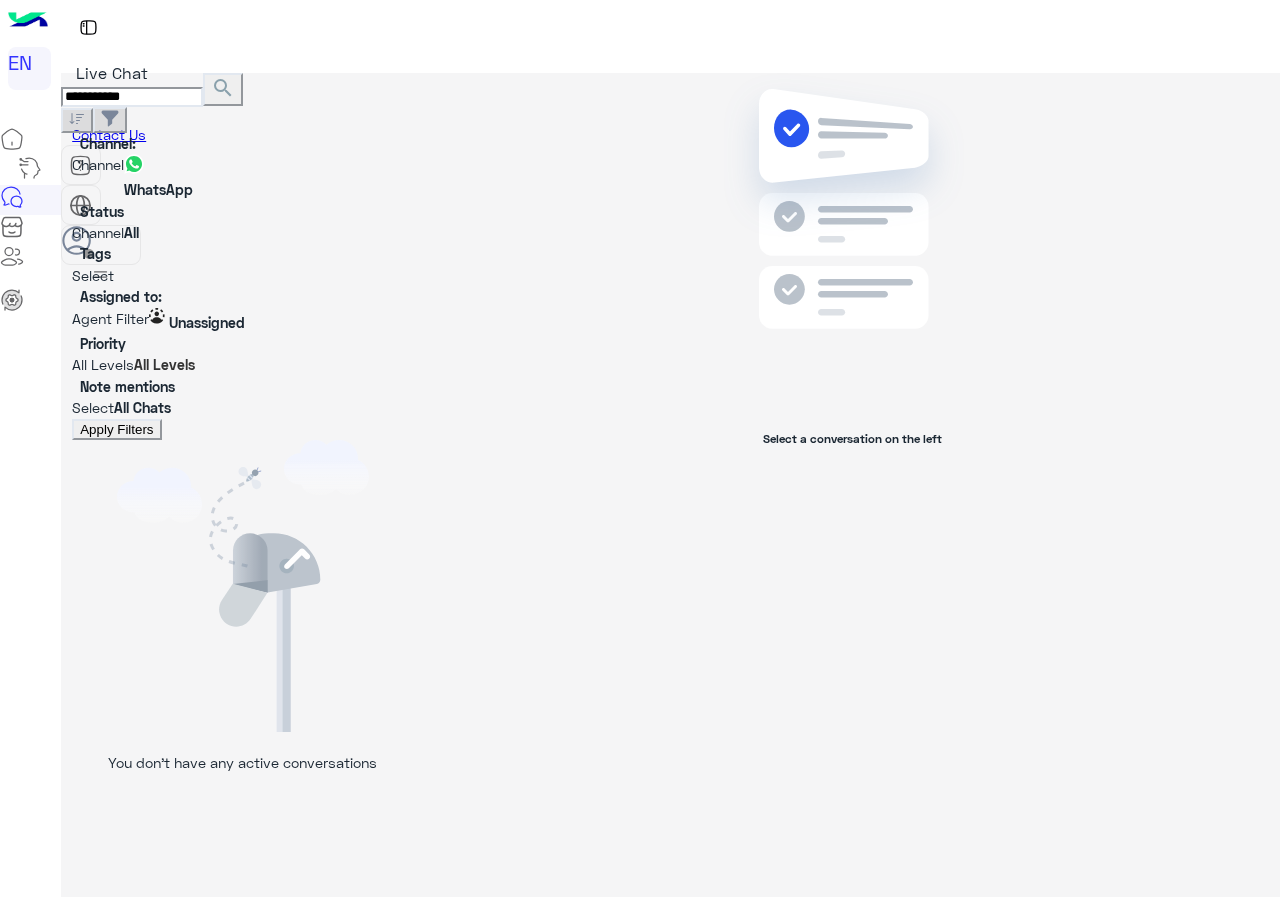 click on "Apply Filters" at bounding box center (116, 429) 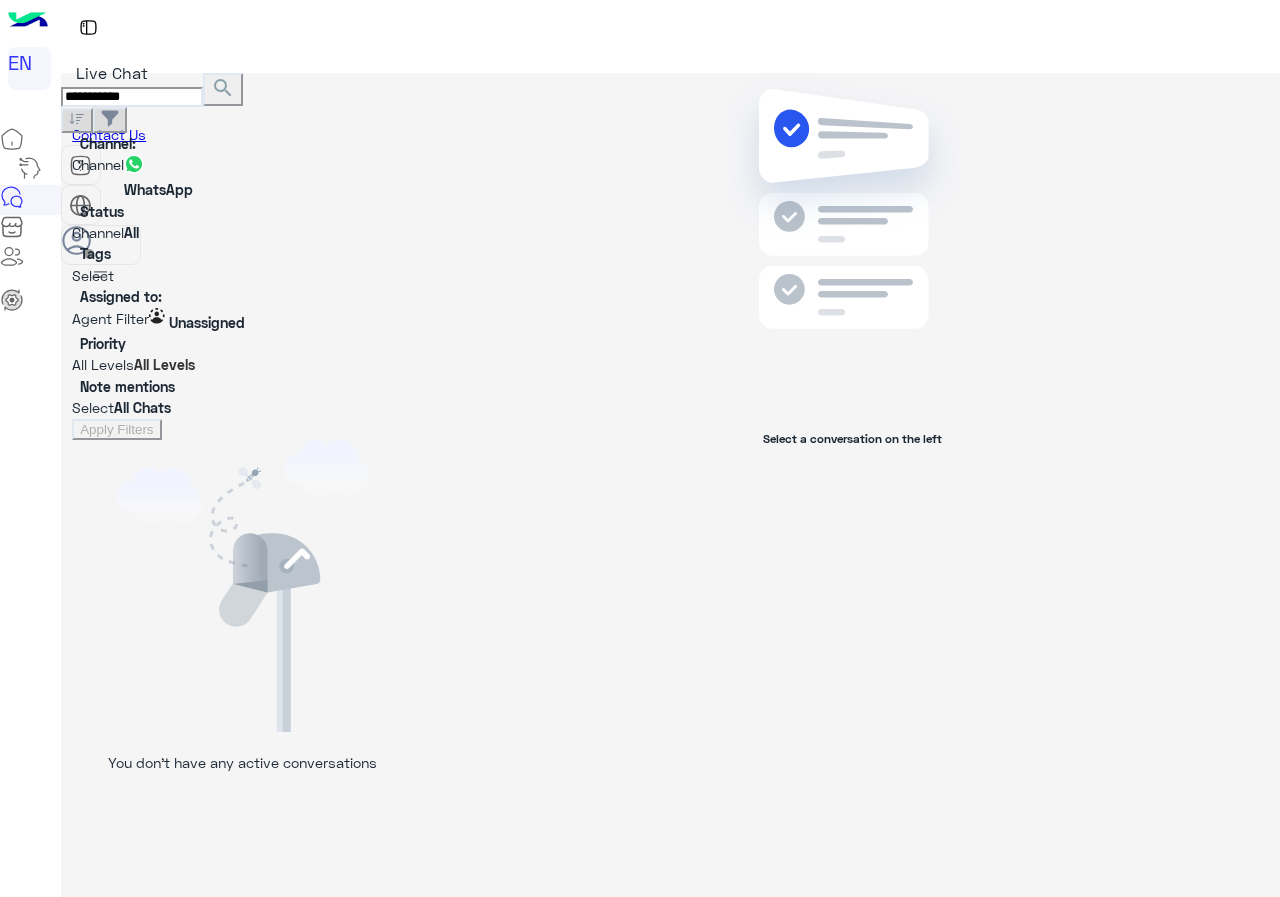 drag, startPoint x: 161, startPoint y: 249, endPoint x: 141, endPoint y: 245, distance: 20.396078 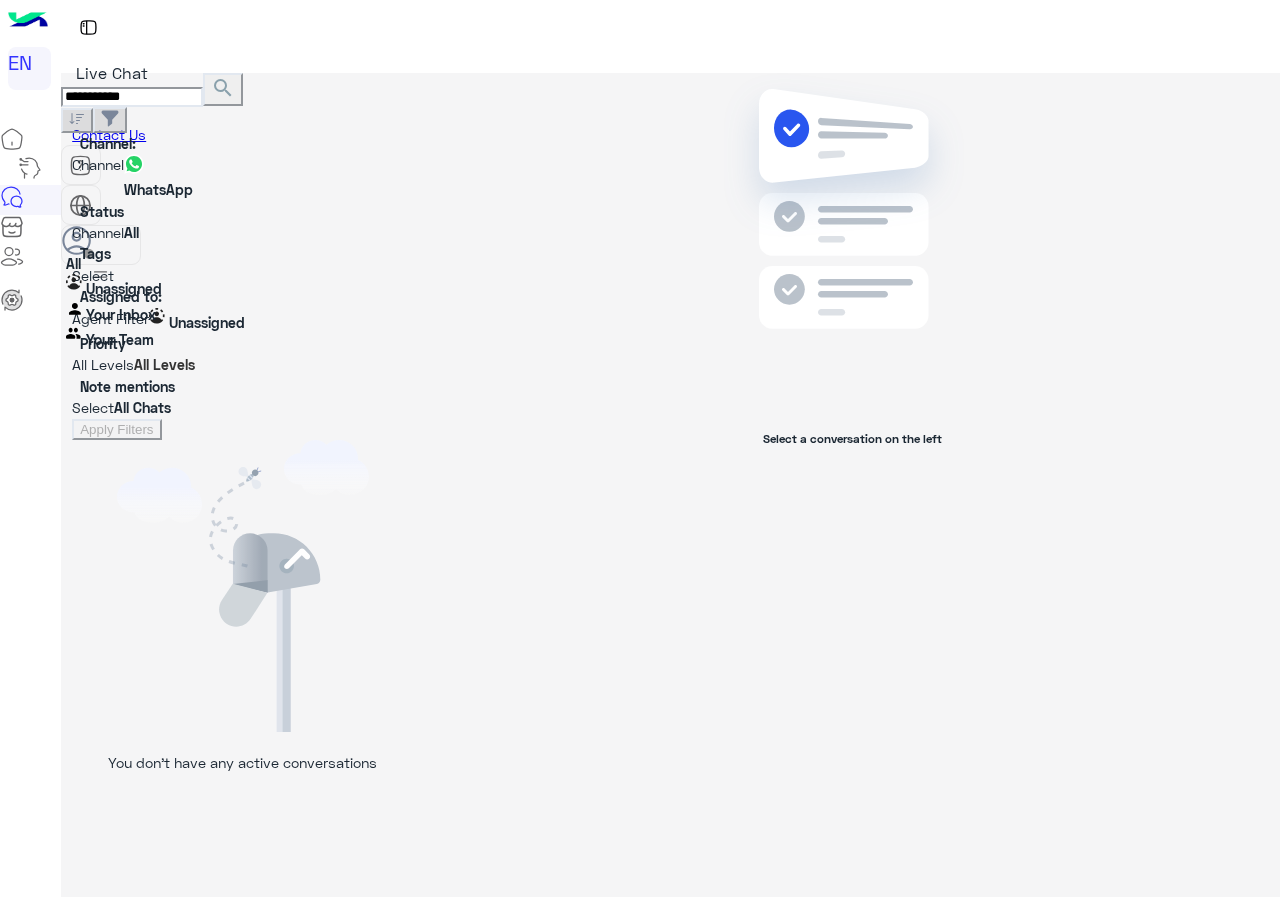 click on "Your Team" at bounding box center [120, 339] 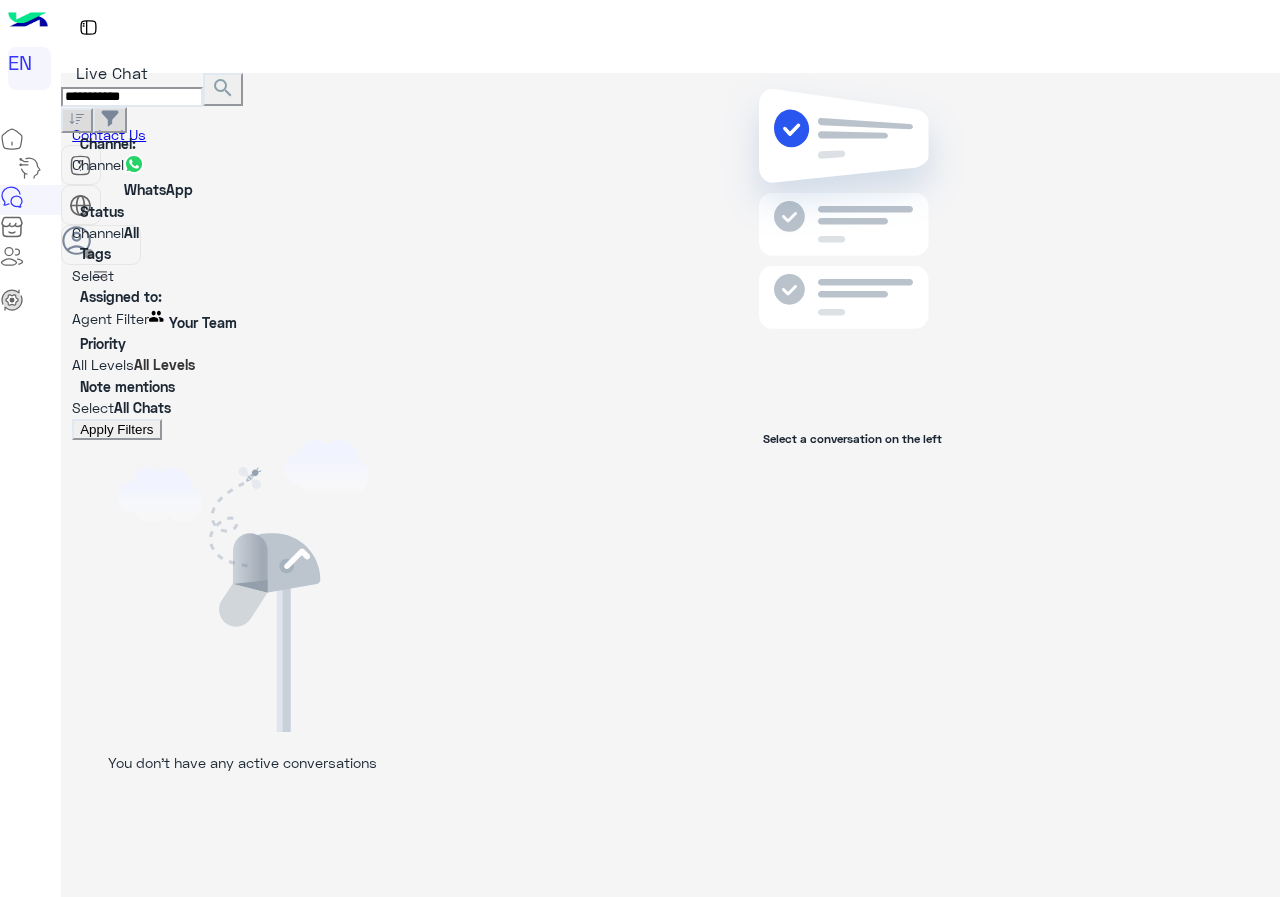click on "Apply Filters" at bounding box center (116, 429) 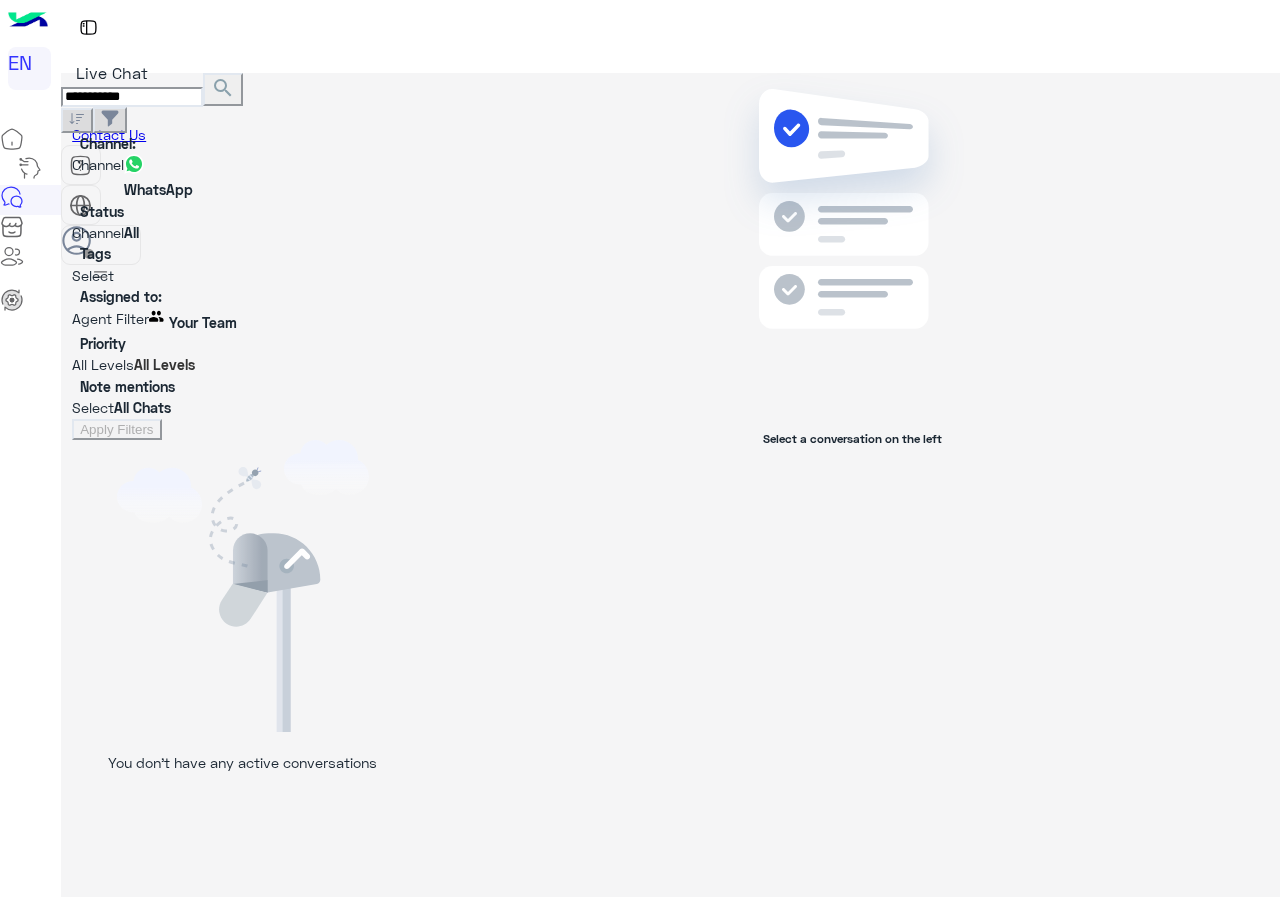 click at bounding box center [414, 320] 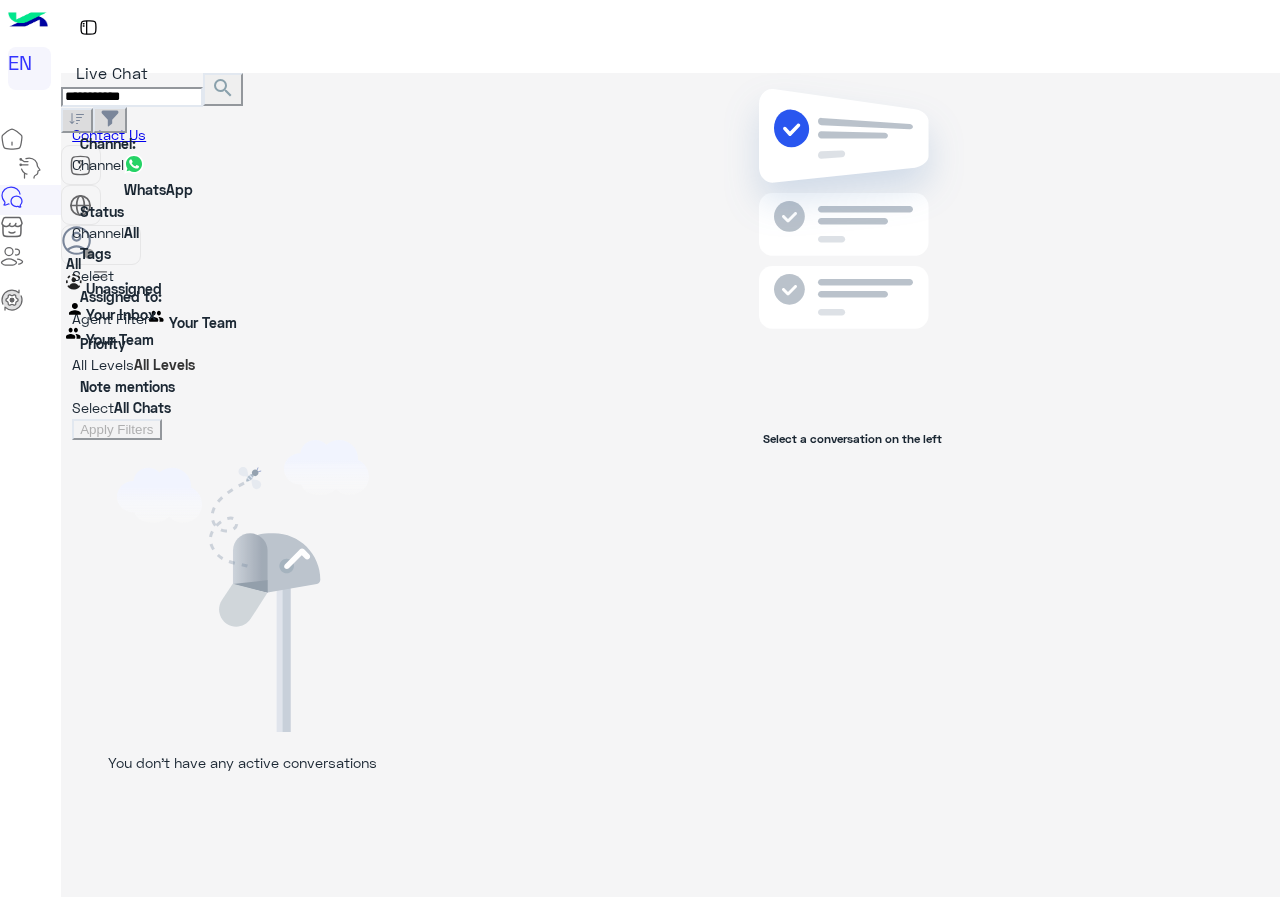 scroll, scrollTop: 3, scrollLeft: 0, axis: vertical 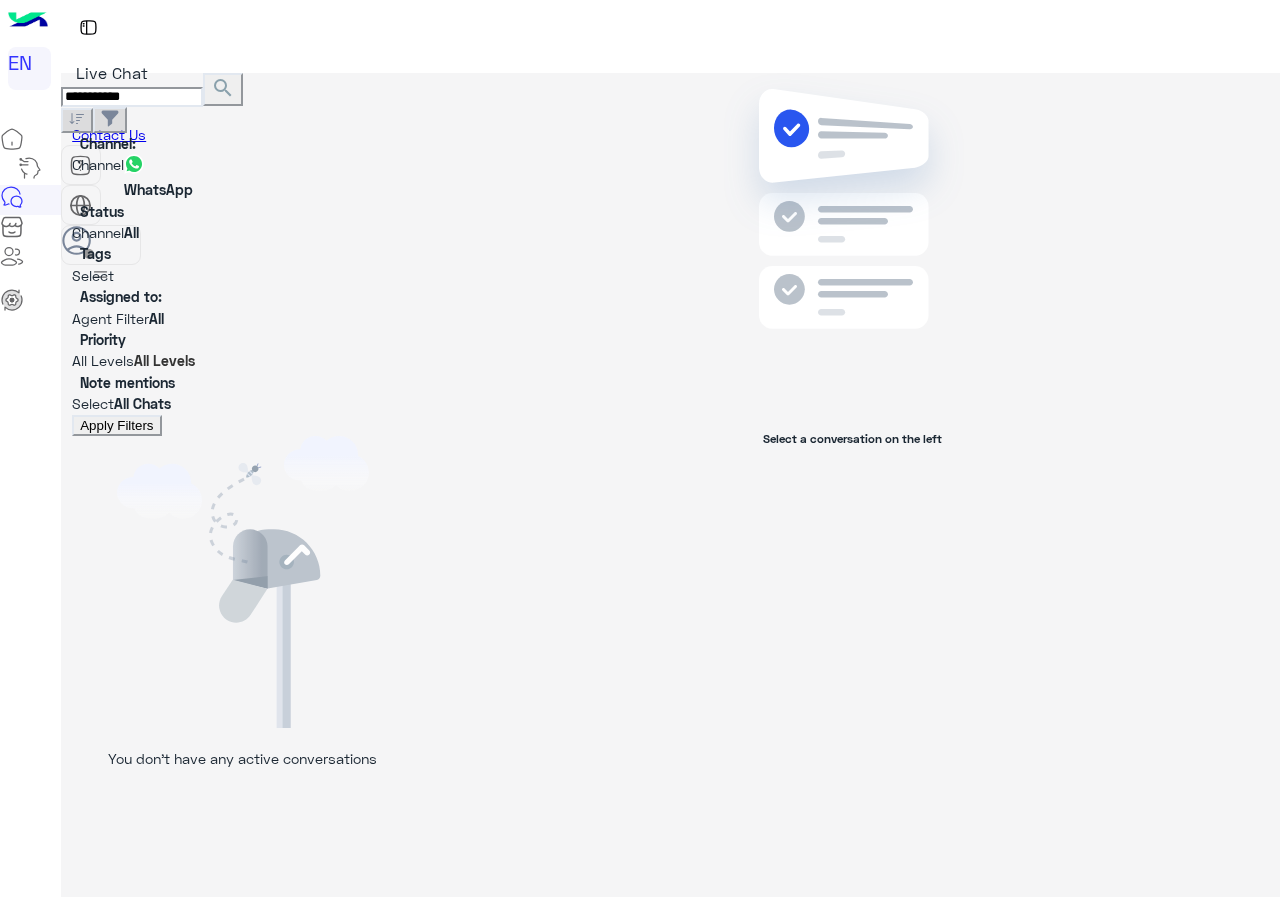 click on "Apply Filters" at bounding box center (116, 425) 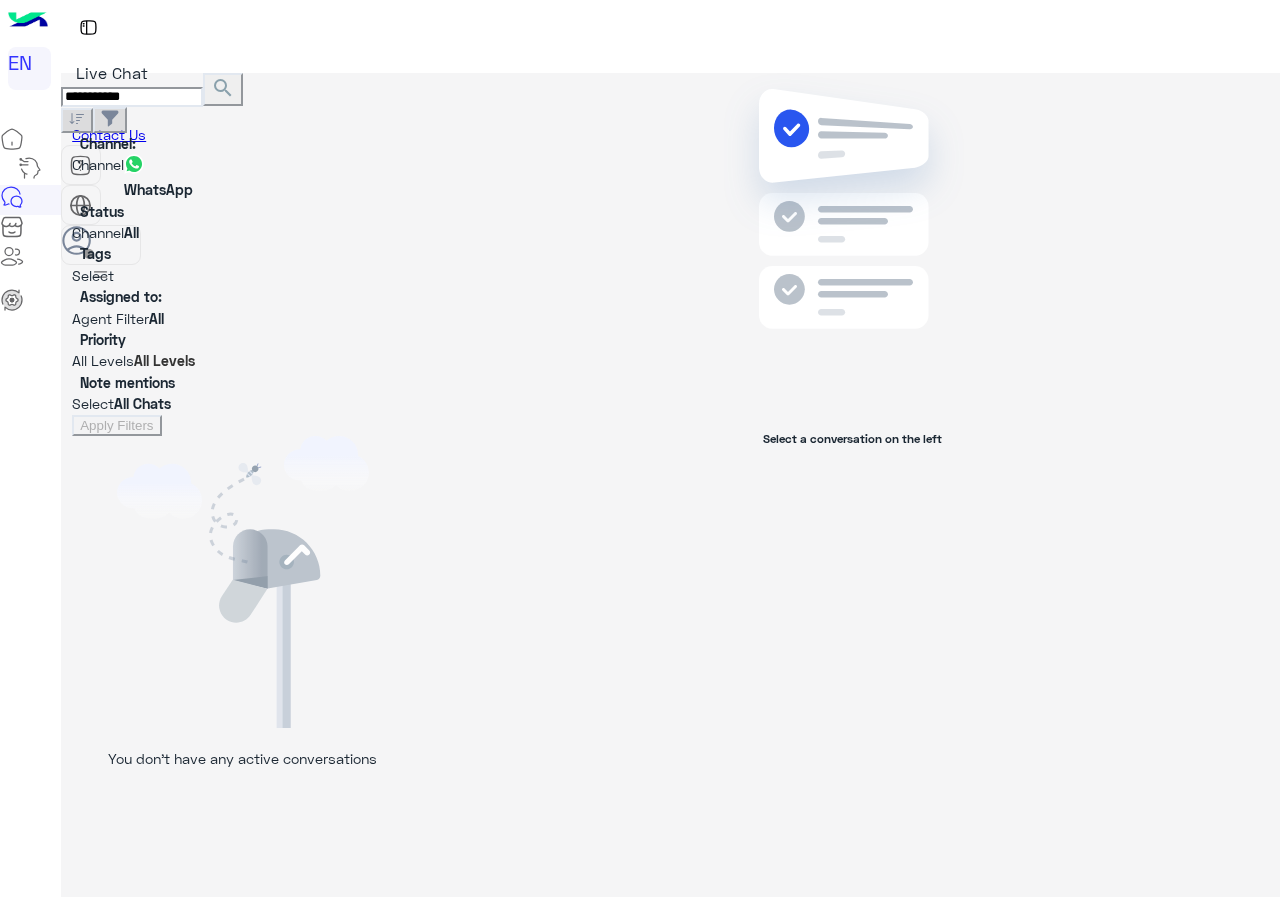 click on "**********" at bounding box center [132, 97] 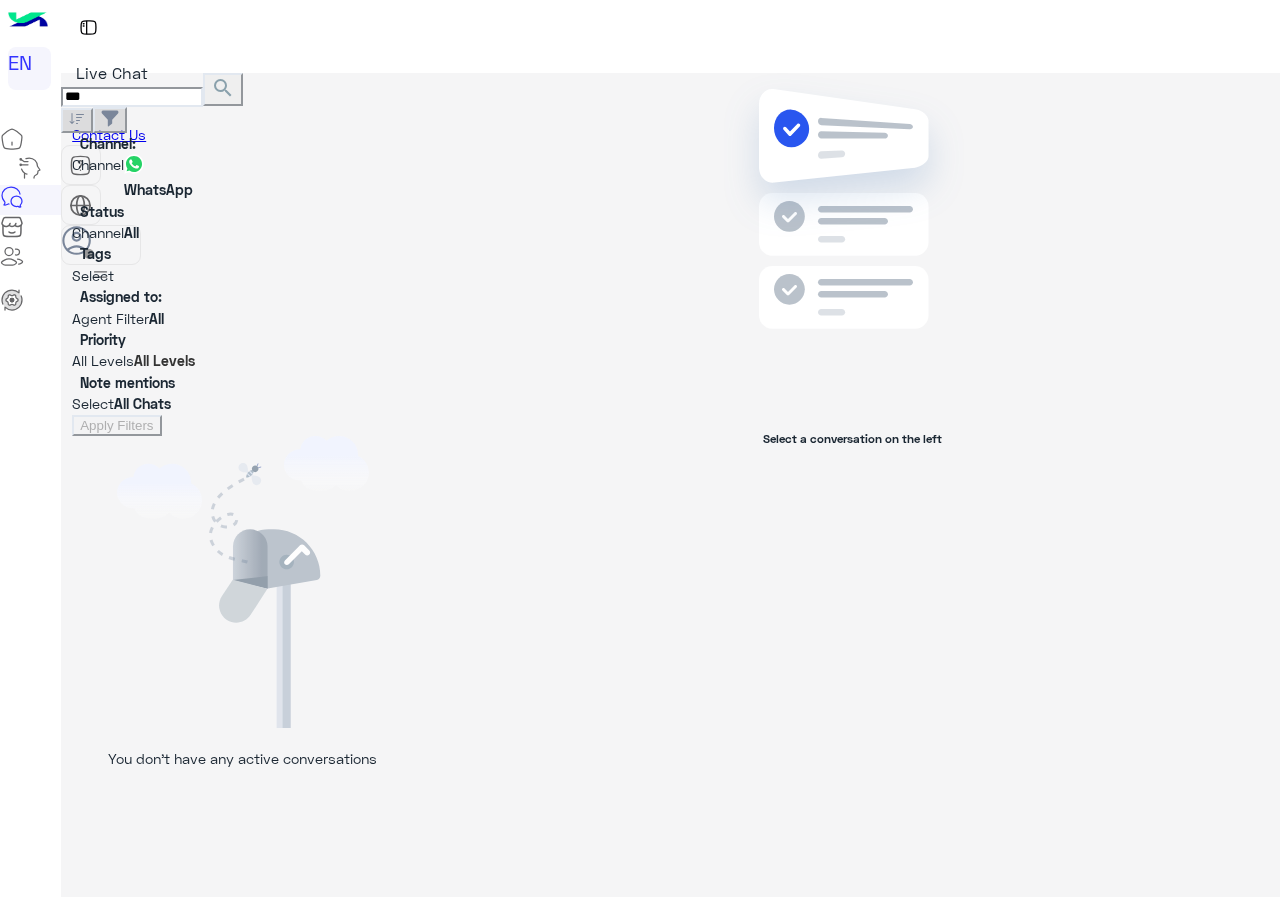 type on "*********" 